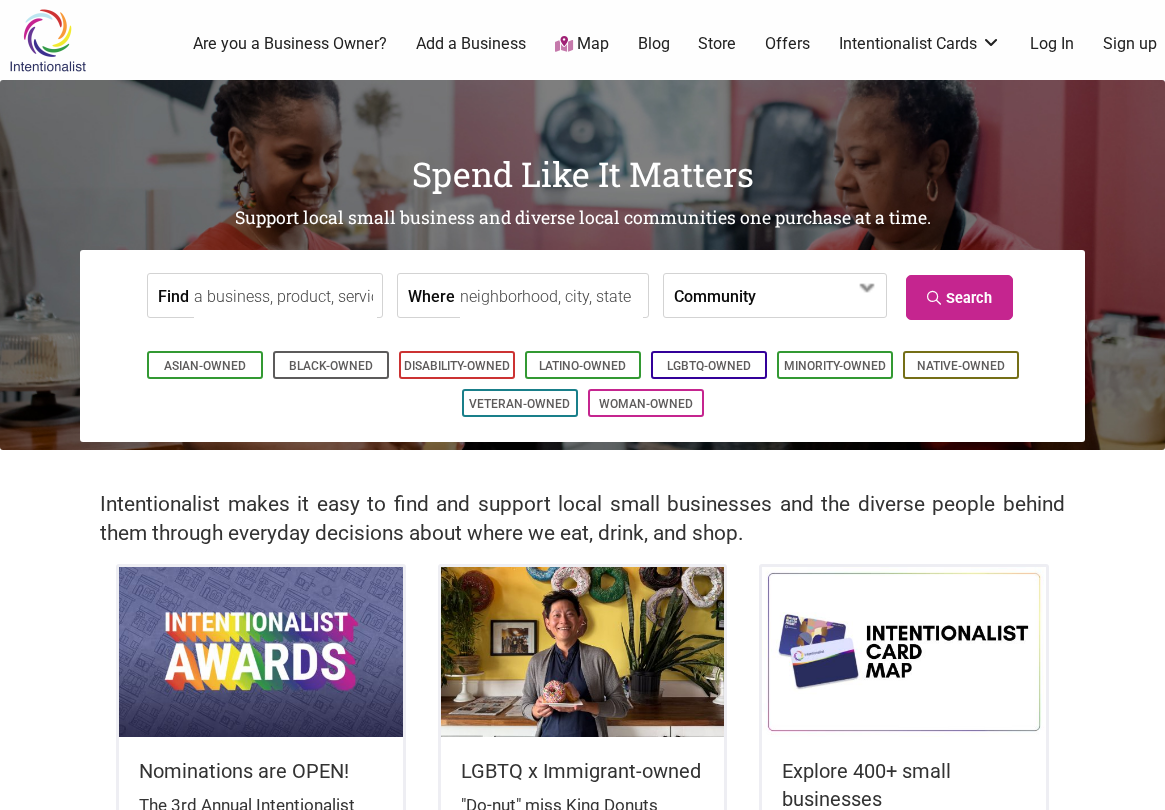 scroll, scrollTop: 0, scrollLeft: 0, axis: both 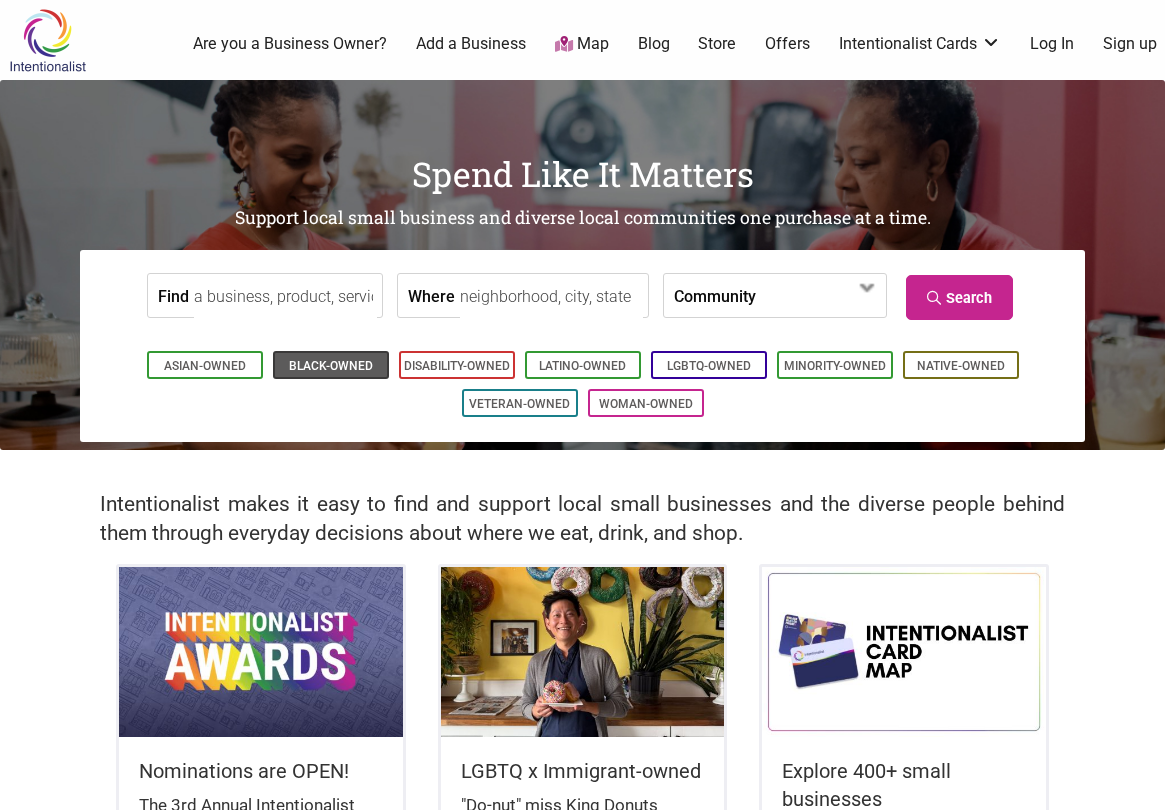click on "Black-Owned" at bounding box center [331, 366] 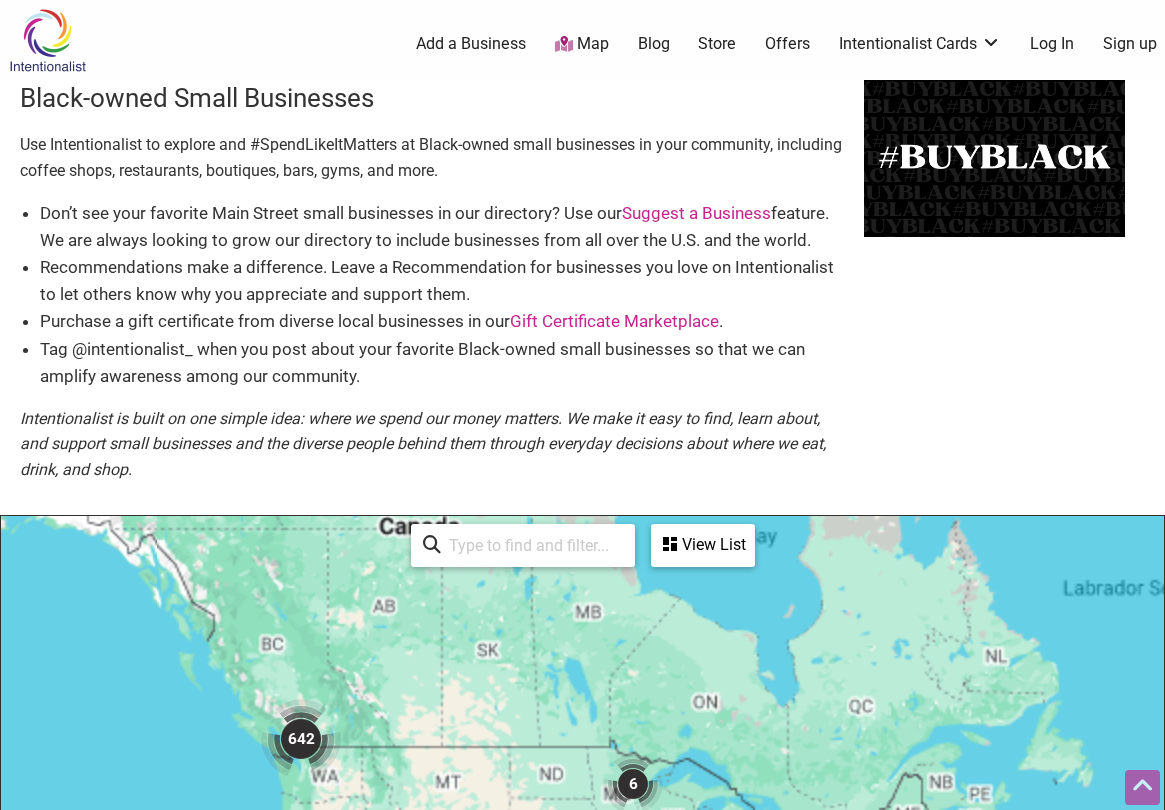 scroll, scrollTop: 500, scrollLeft: 0, axis: vertical 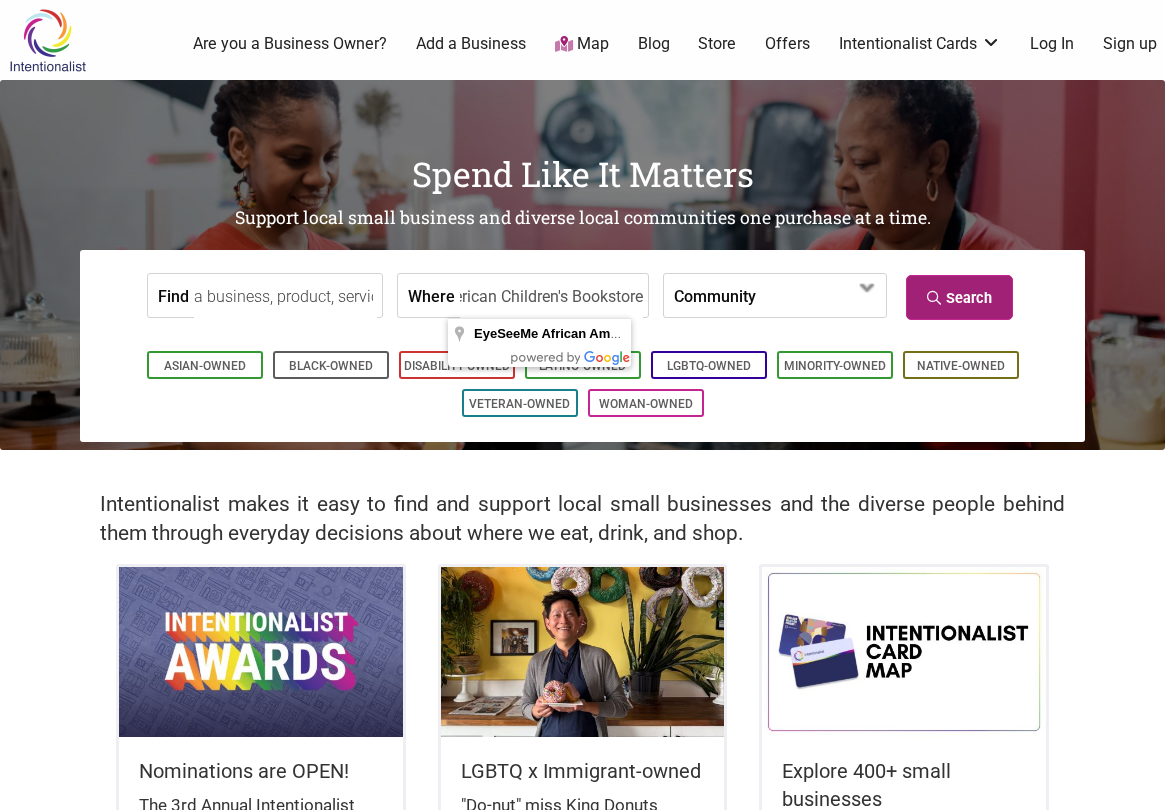 type on "EyeSeeMe African American Children's Bookstore" 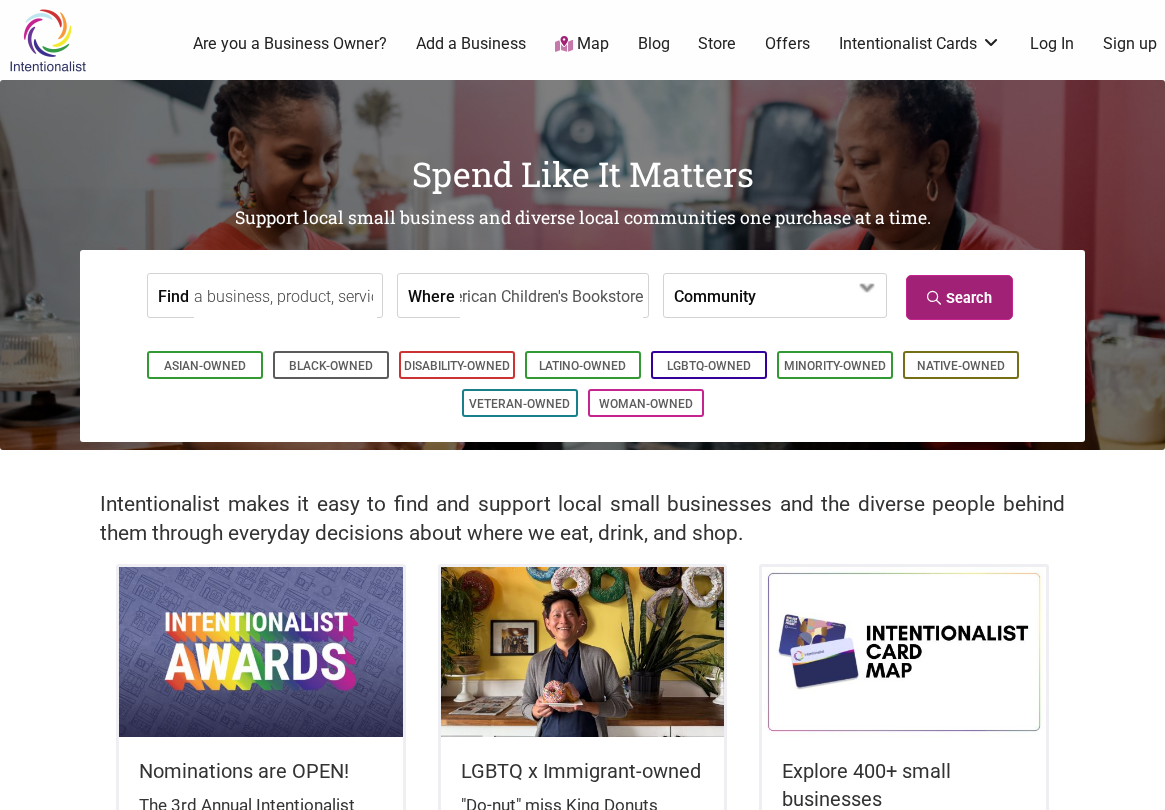 scroll, scrollTop: 0, scrollLeft: 0, axis: both 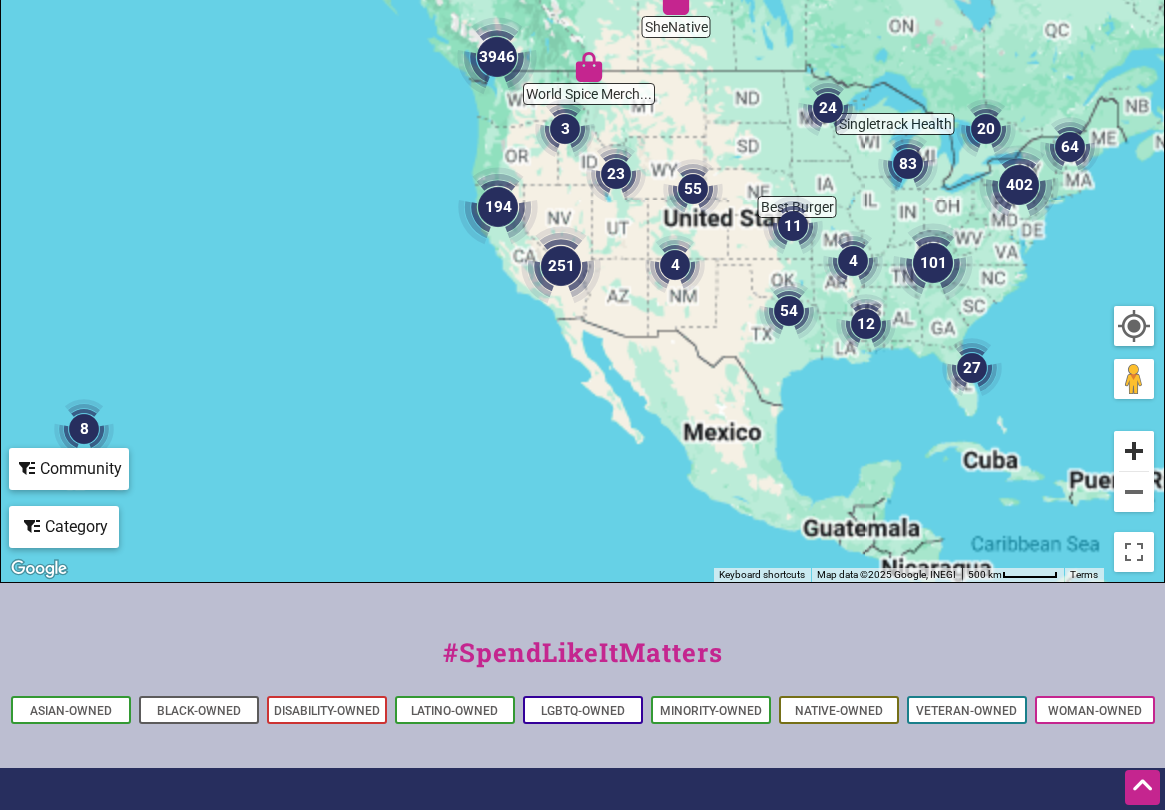 click at bounding box center [1134, 451] 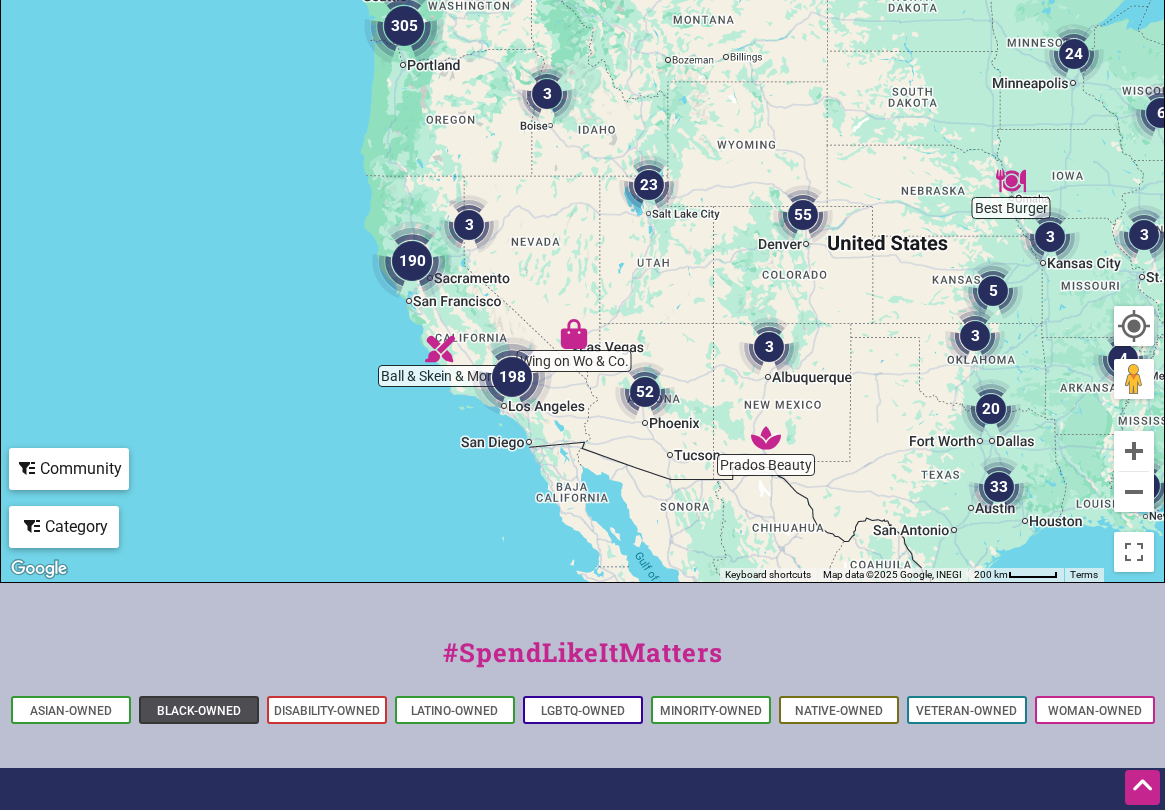 click on "Black-Owned" at bounding box center (199, 711) 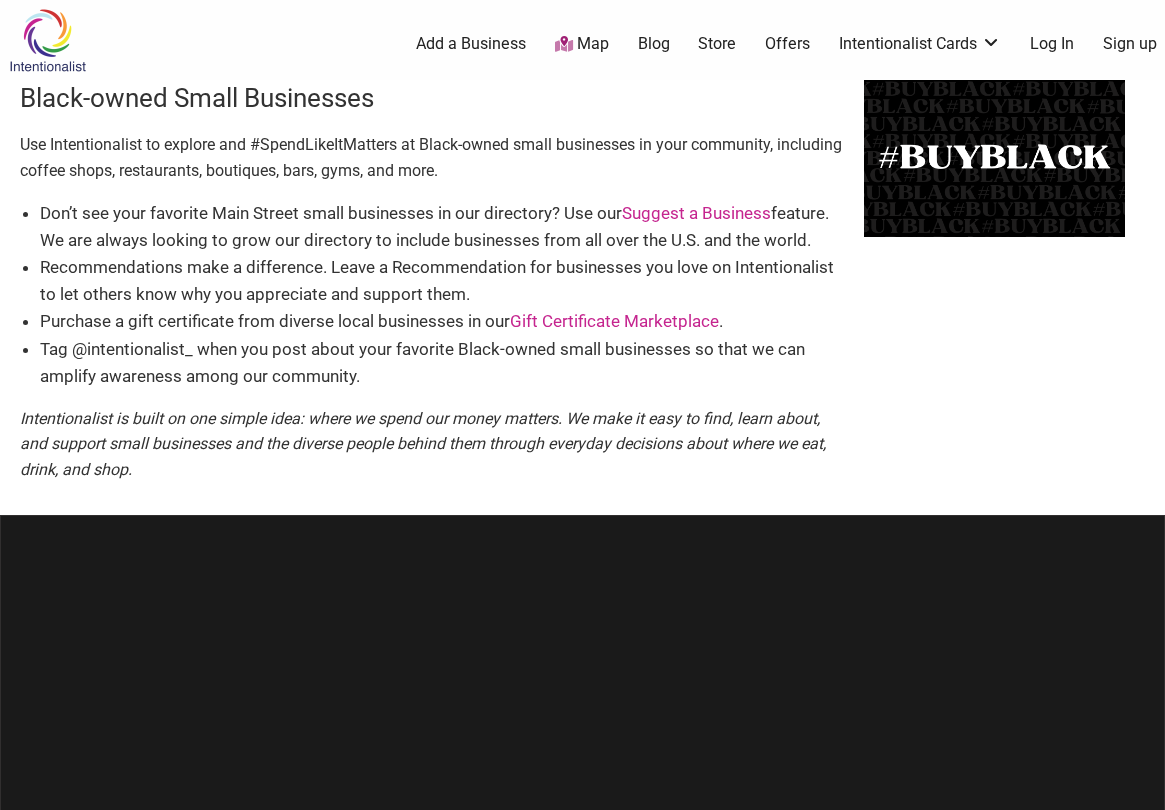 scroll, scrollTop: 0, scrollLeft: 0, axis: both 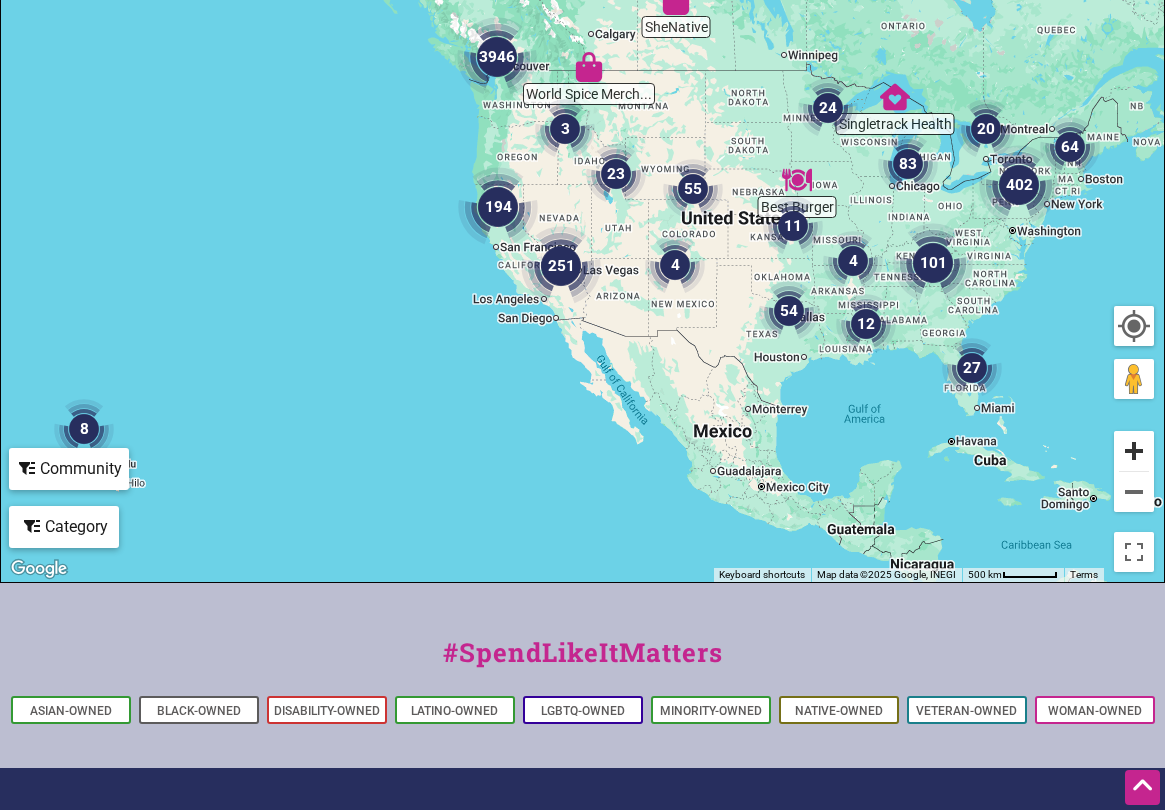 click at bounding box center [1134, 451] 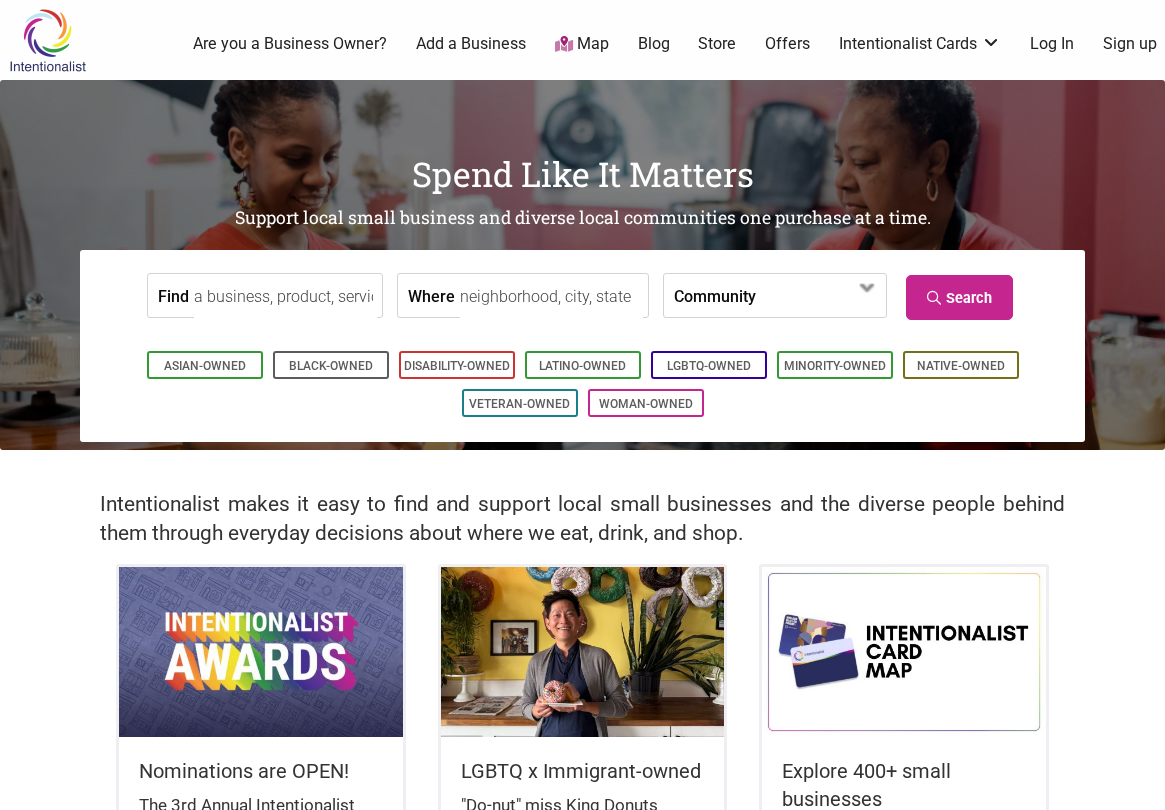 scroll, scrollTop: 0, scrollLeft: 0, axis: both 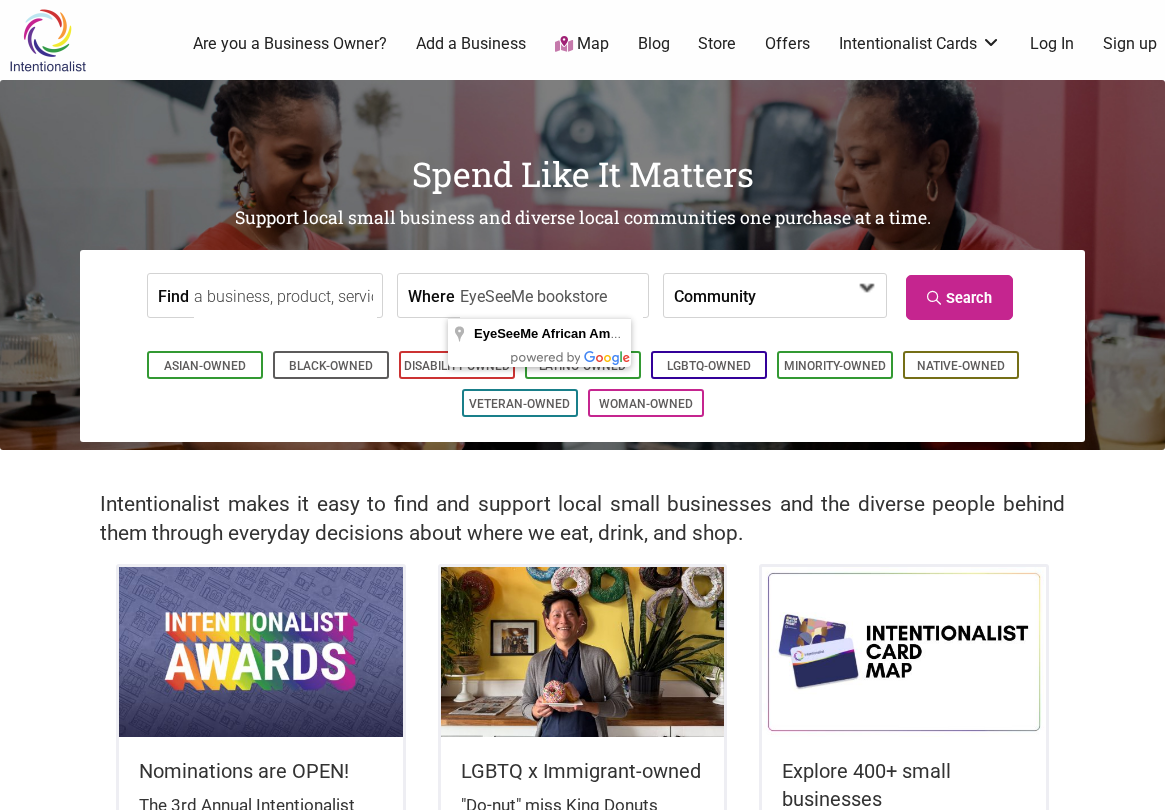 click at bounding box center [813, 297] 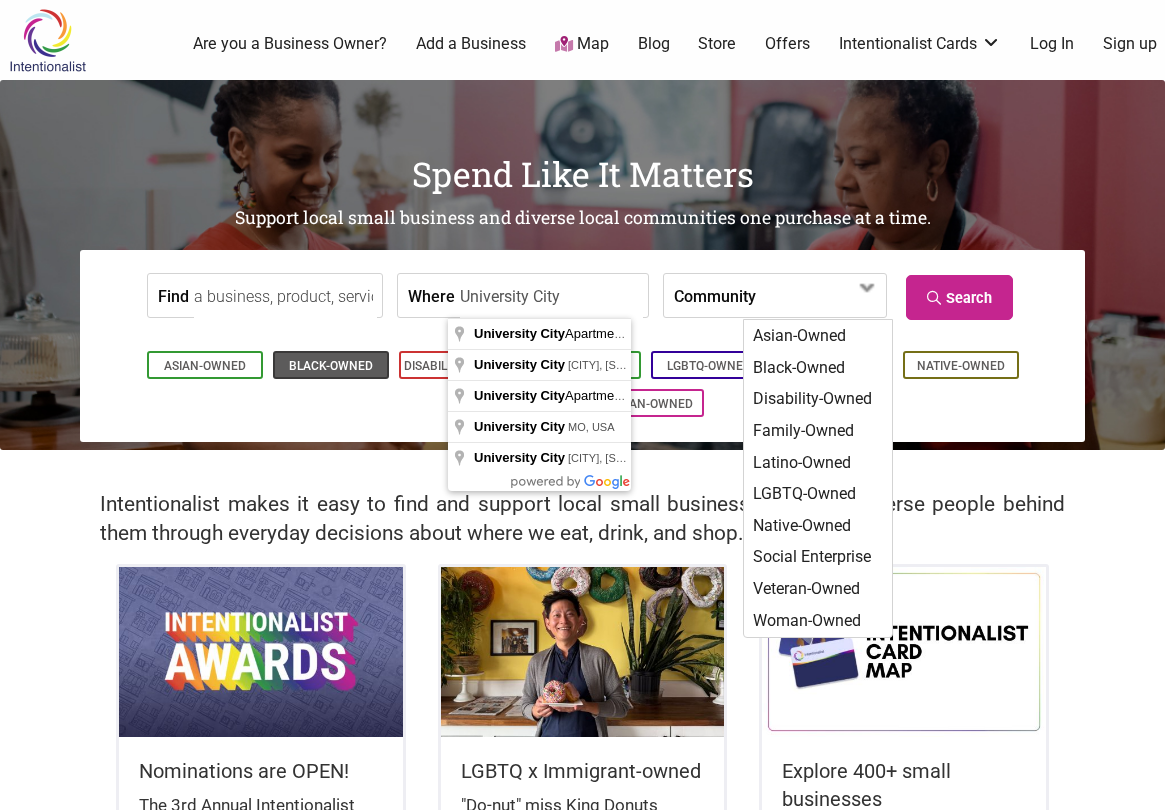 type on "University City" 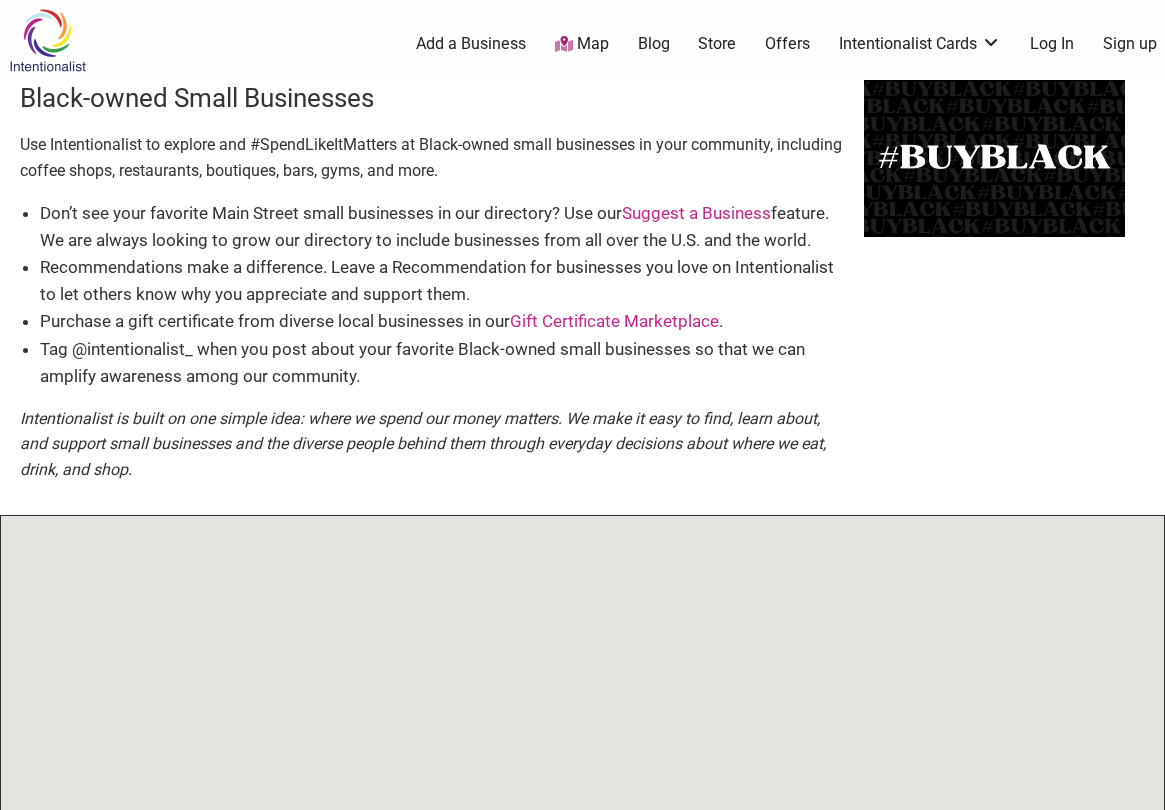 scroll, scrollTop: 0, scrollLeft: 0, axis: both 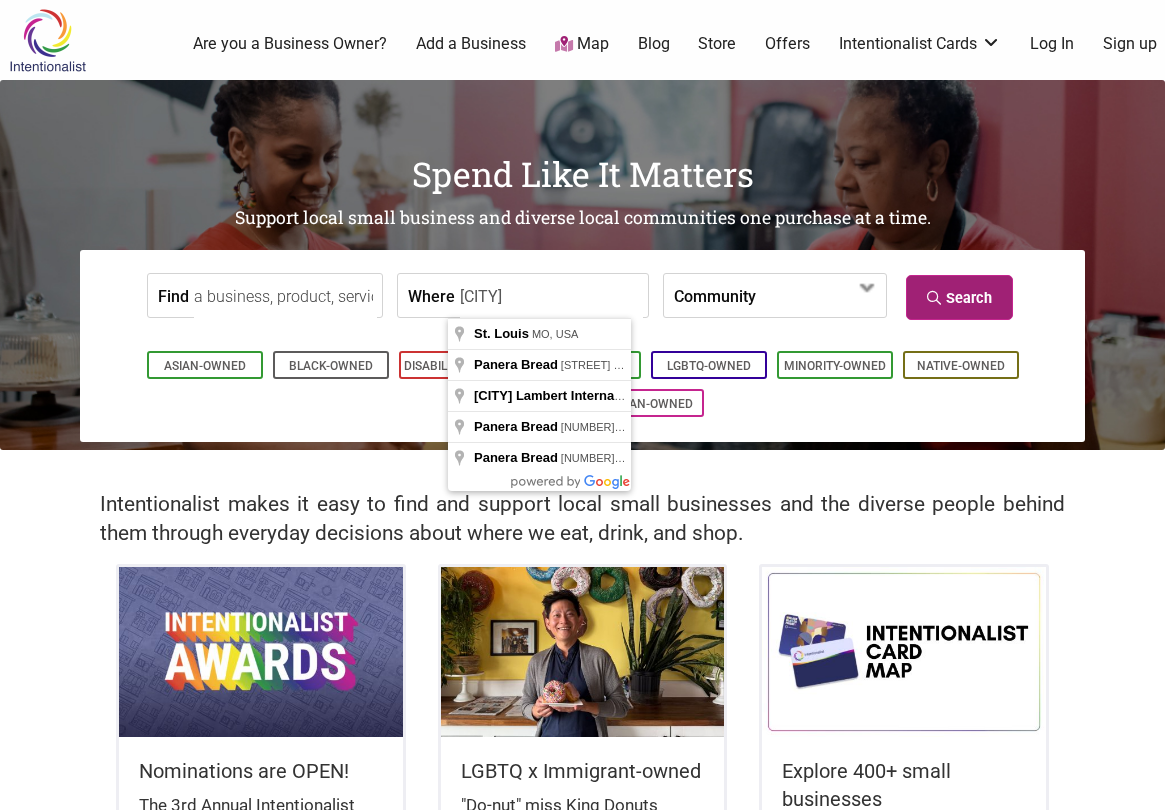 type on "[CITY]" 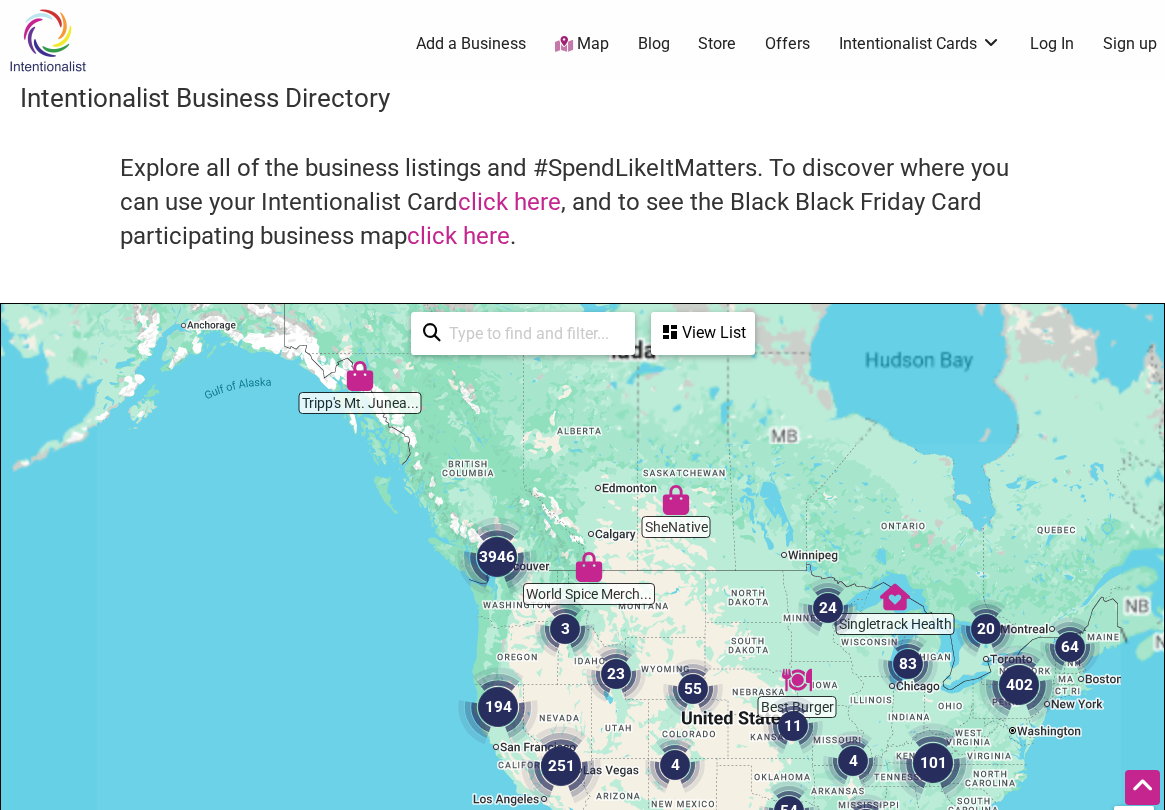 scroll, scrollTop: 500, scrollLeft: 0, axis: vertical 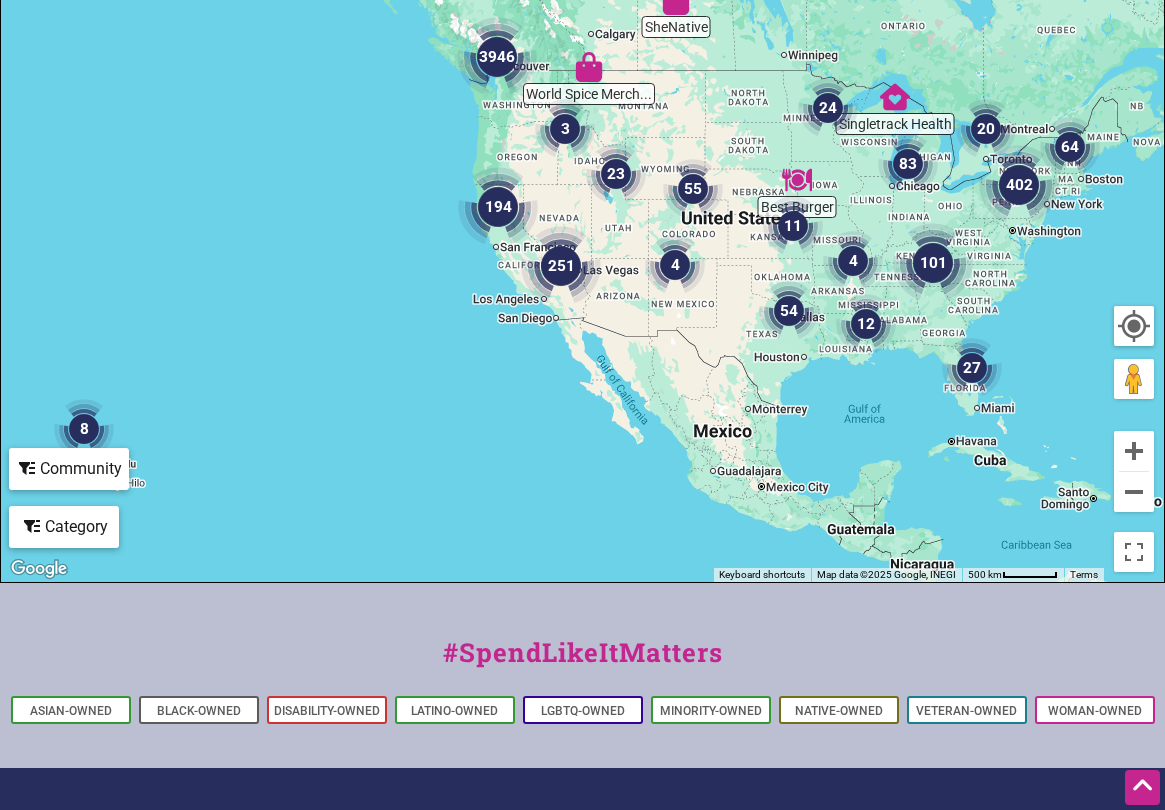click at bounding box center (797, 180) 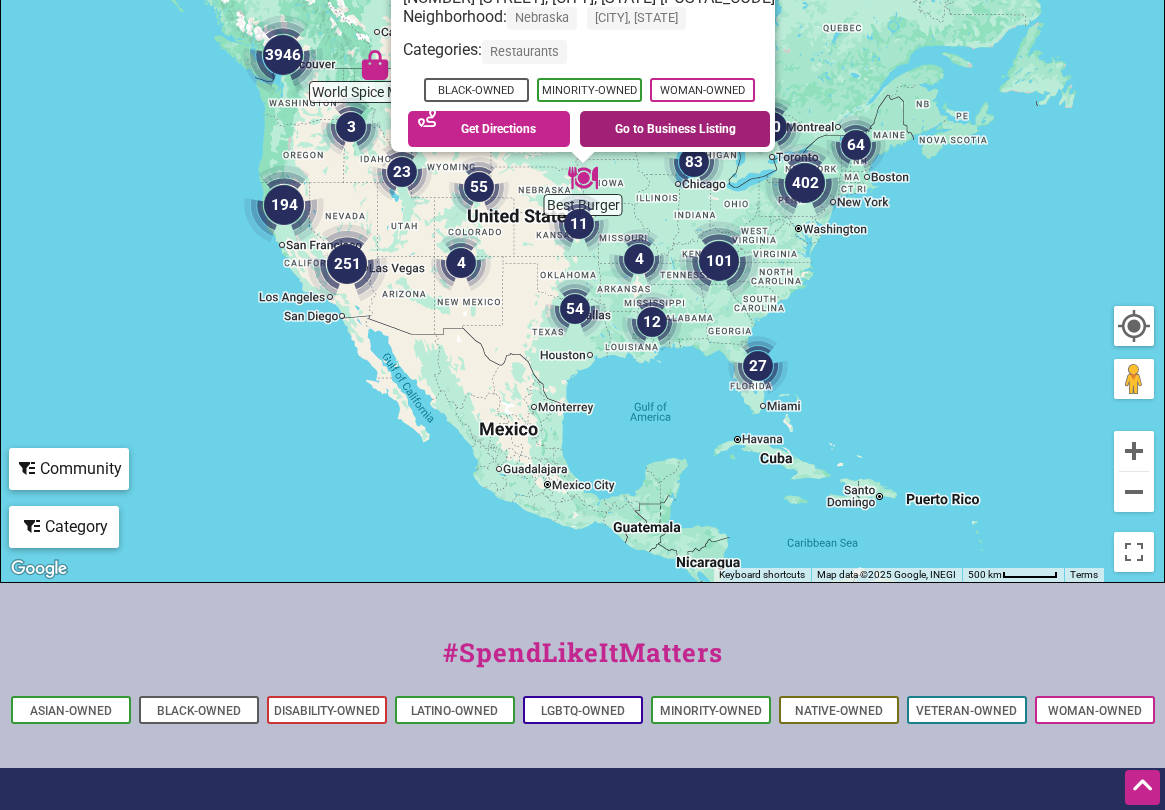 click on "Go to Business Listing" at bounding box center (675, 129) 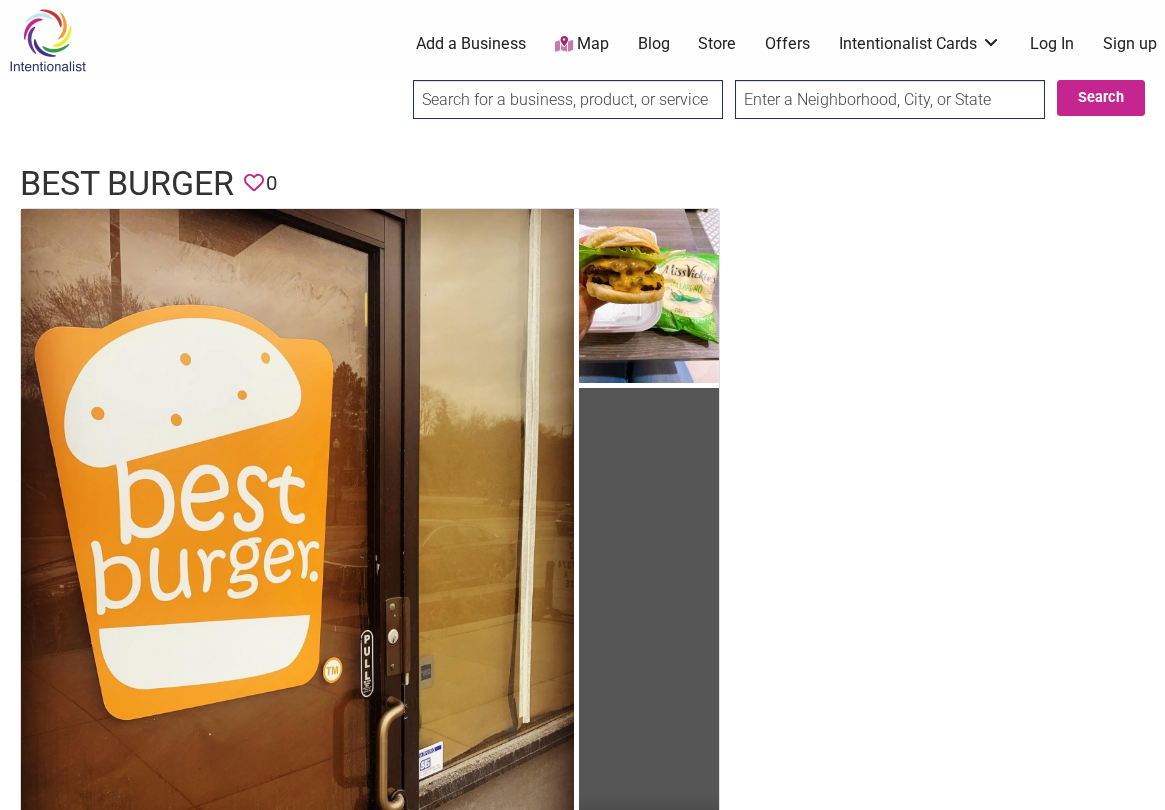 scroll, scrollTop: 500, scrollLeft: 0, axis: vertical 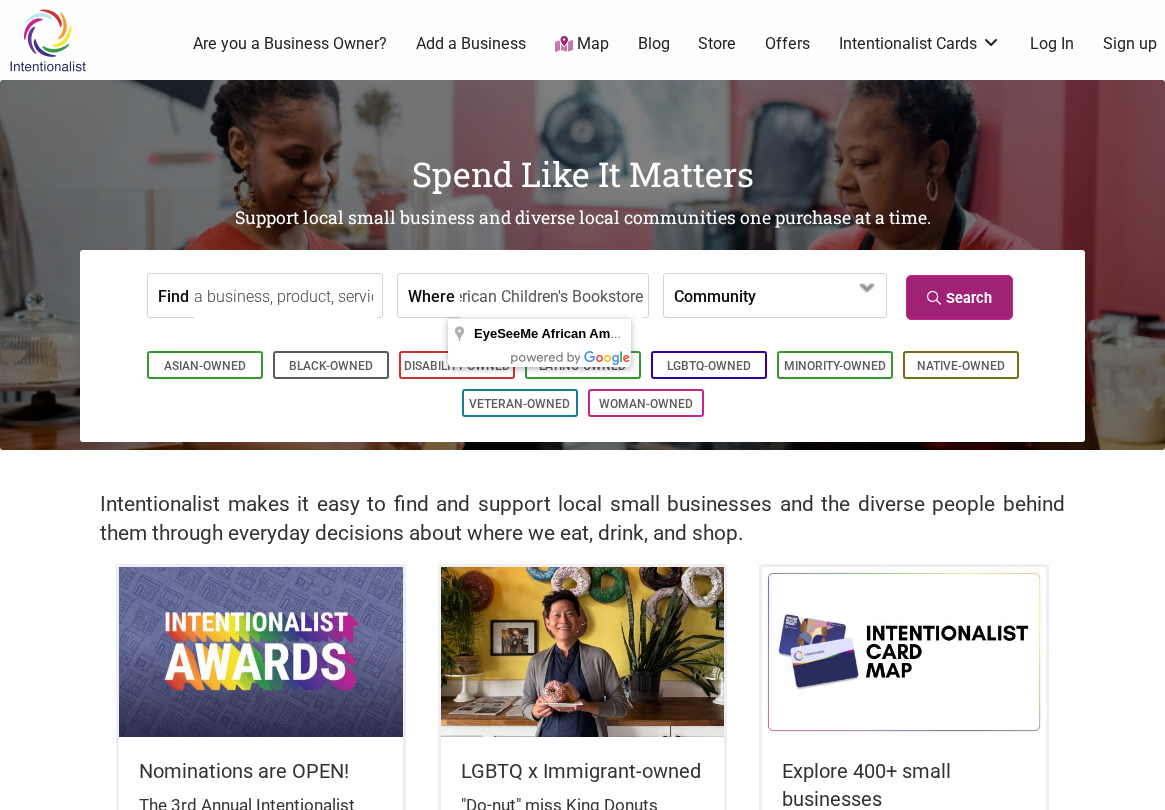 type on "EyeSeeMe African American Children's Bookstore" 